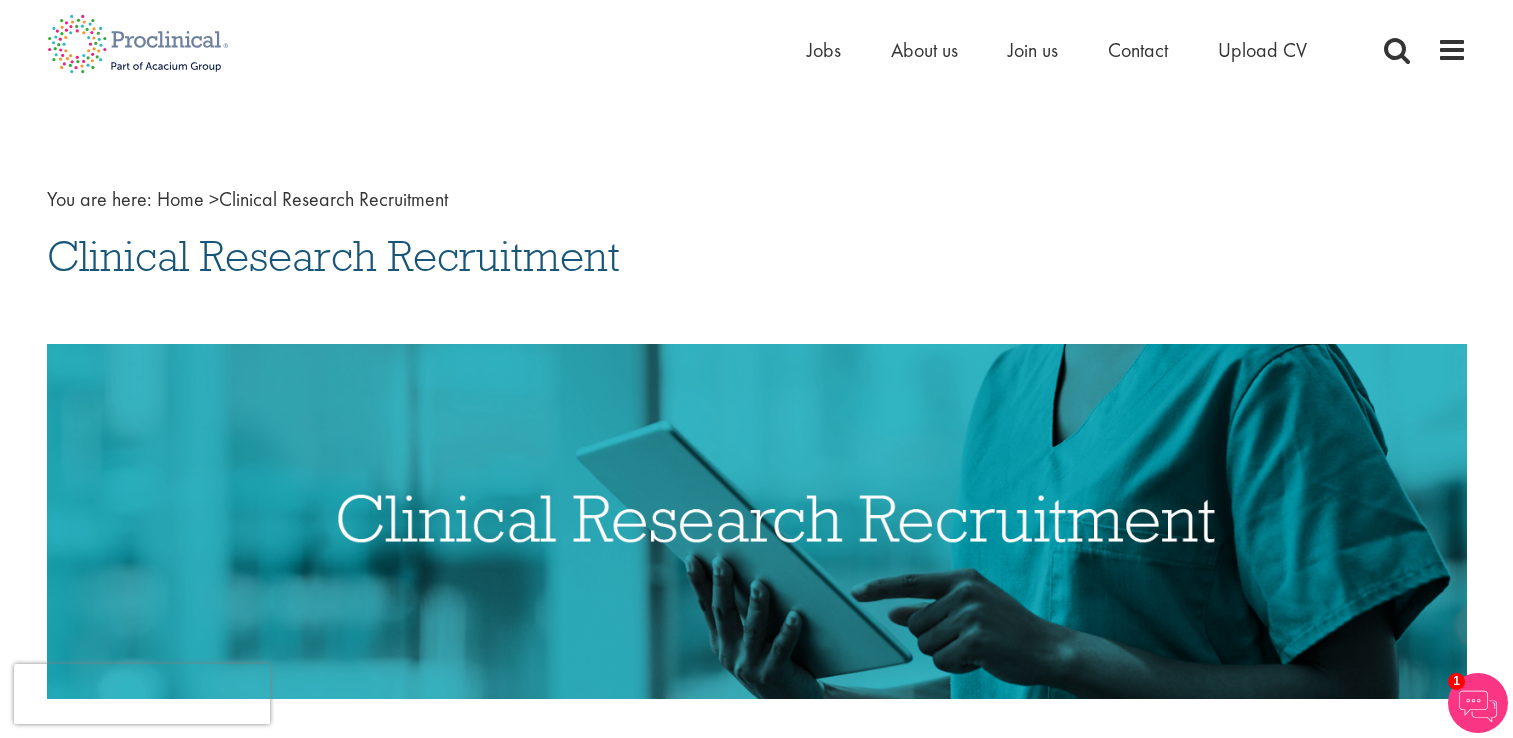 scroll, scrollTop: 0, scrollLeft: 0, axis: both 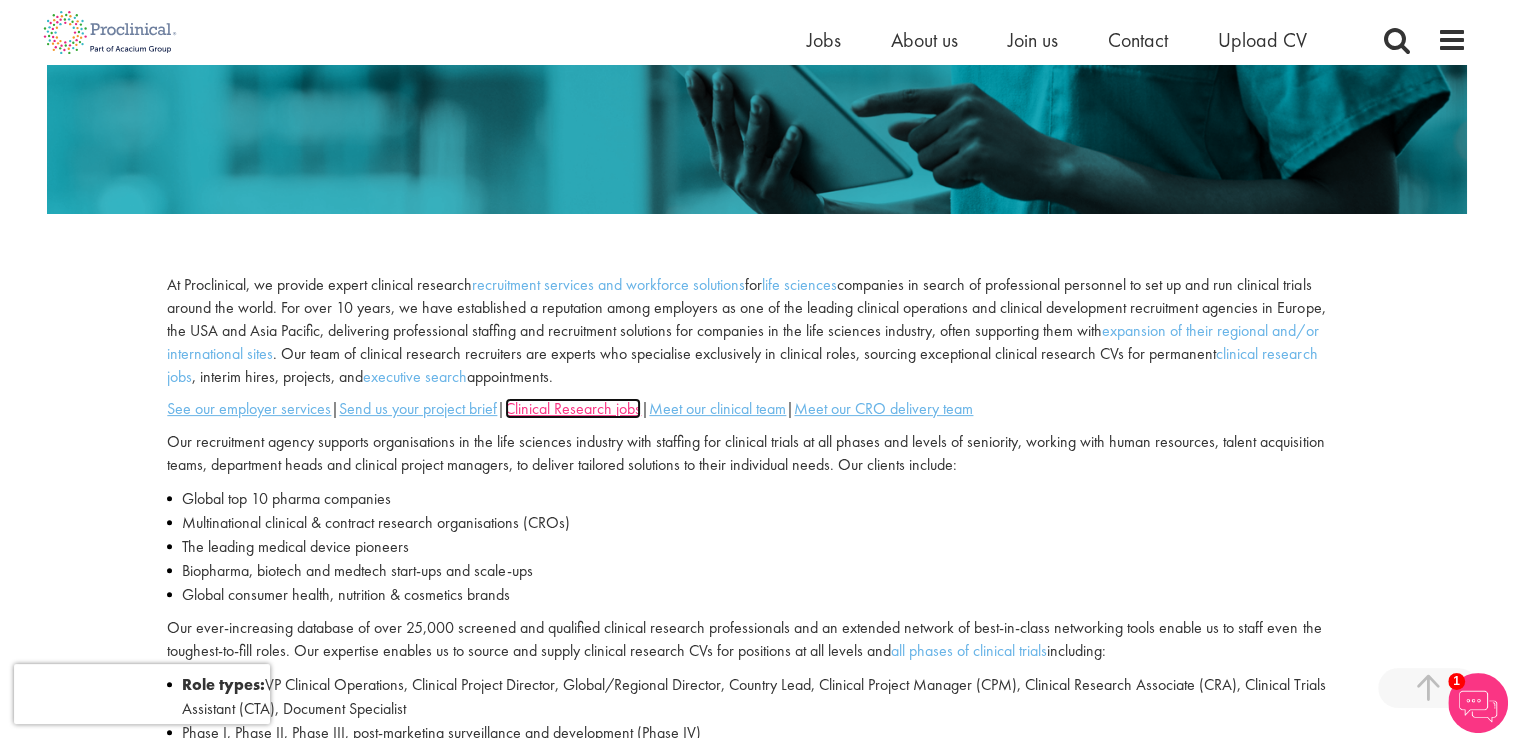 click on "Clinical Research jobs" at bounding box center [573, 408] 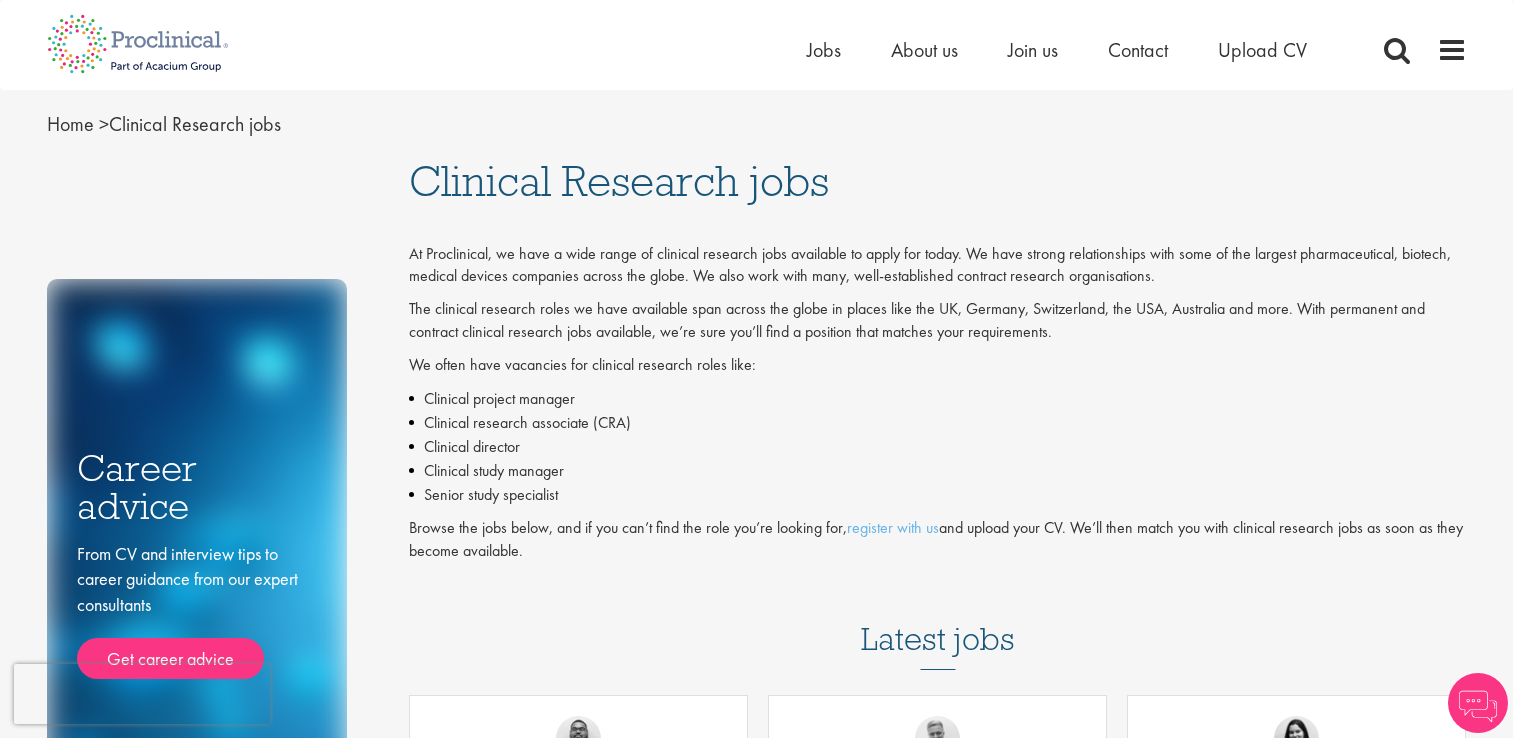 scroll, scrollTop: 0, scrollLeft: 0, axis: both 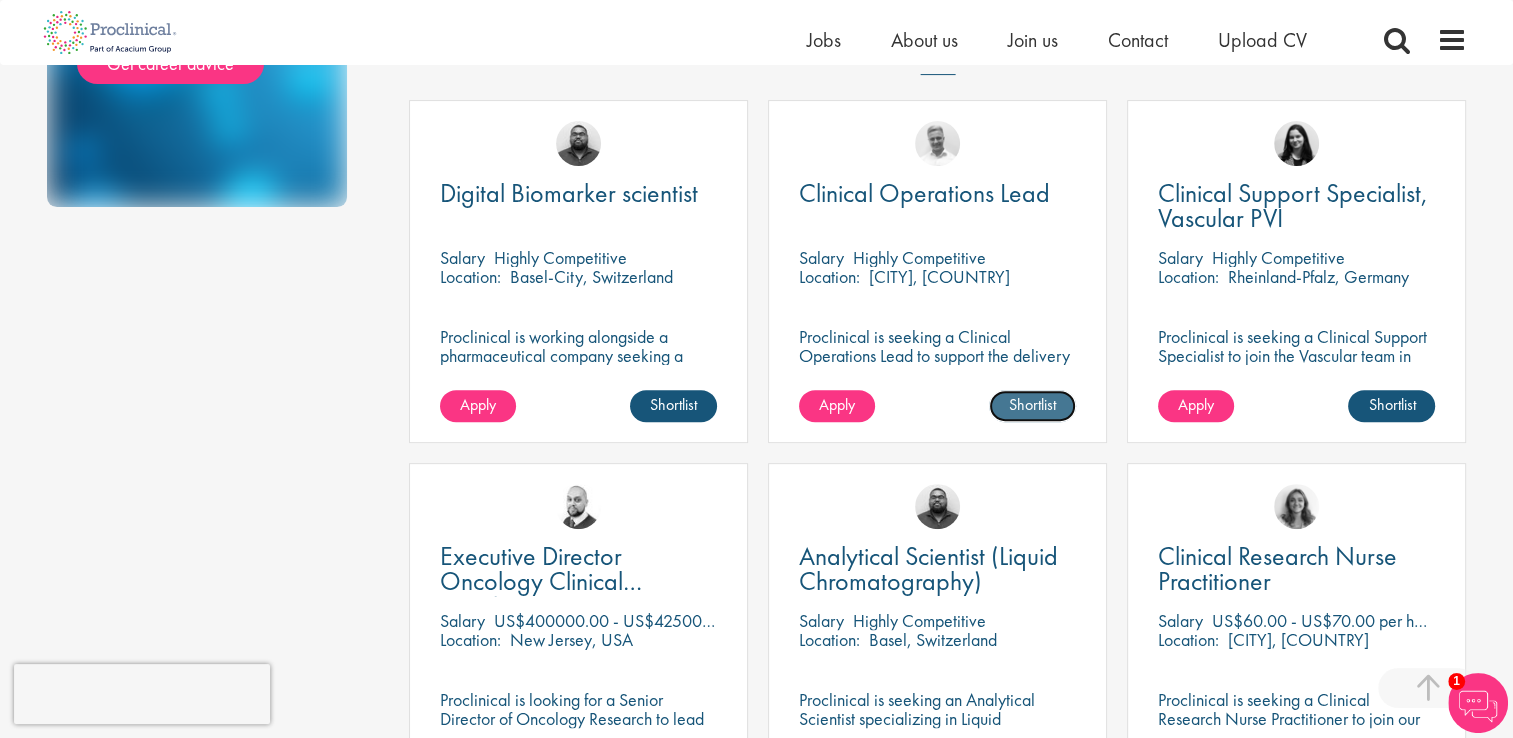 click on "Shortlist" at bounding box center (1032, 406) 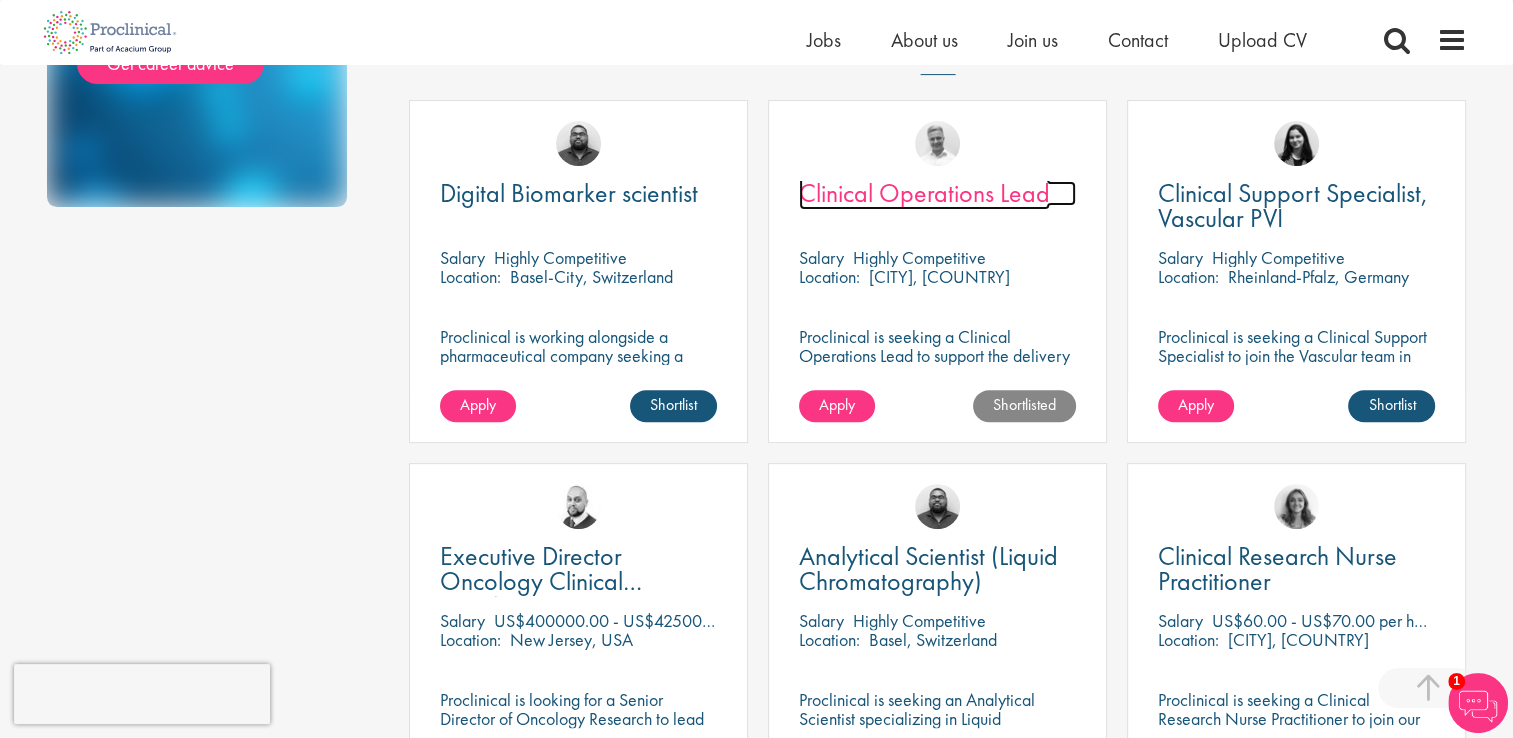 click on "Clinical Operations Lead" at bounding box center (924, 193) 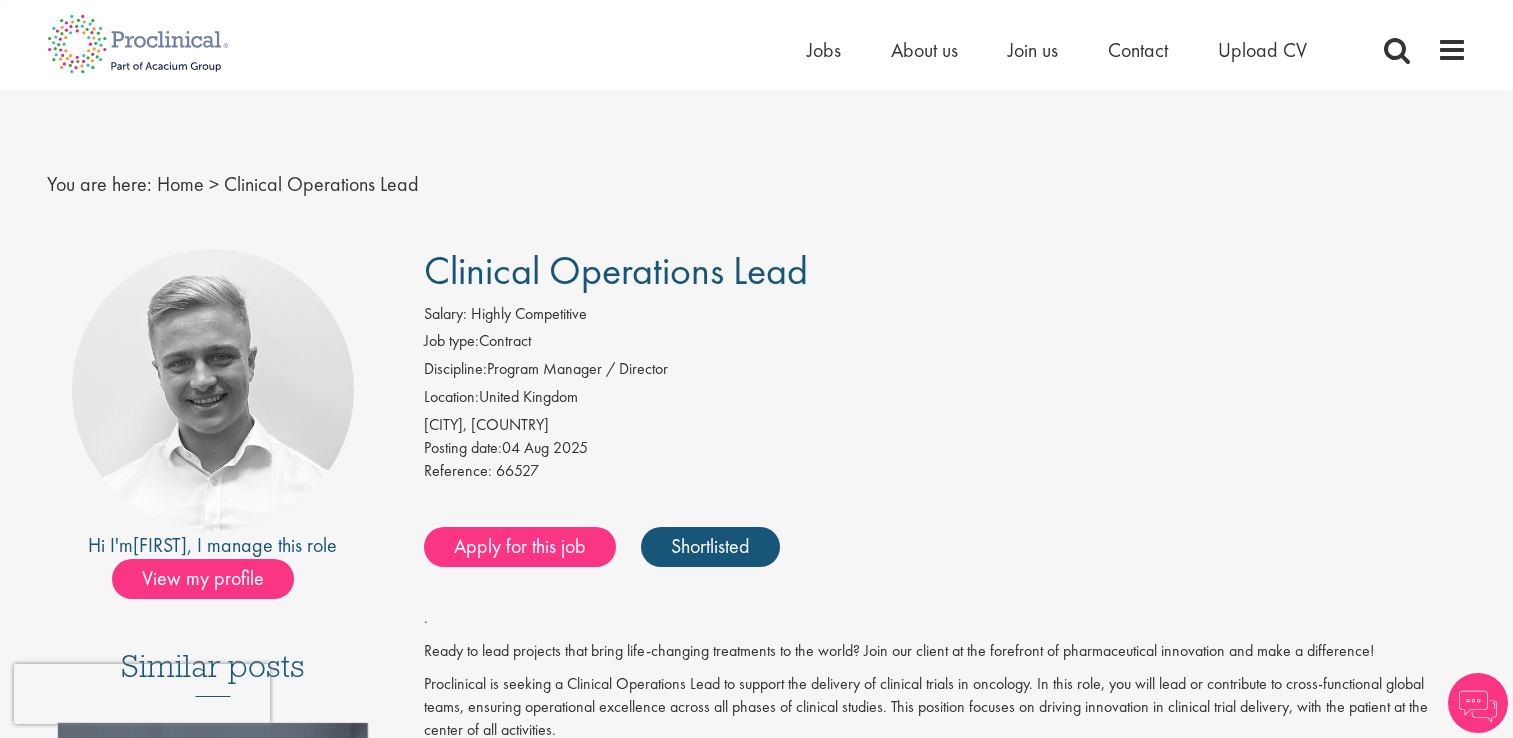 scroll, scrollTop: 0, scrollLeft: 0, axis: both 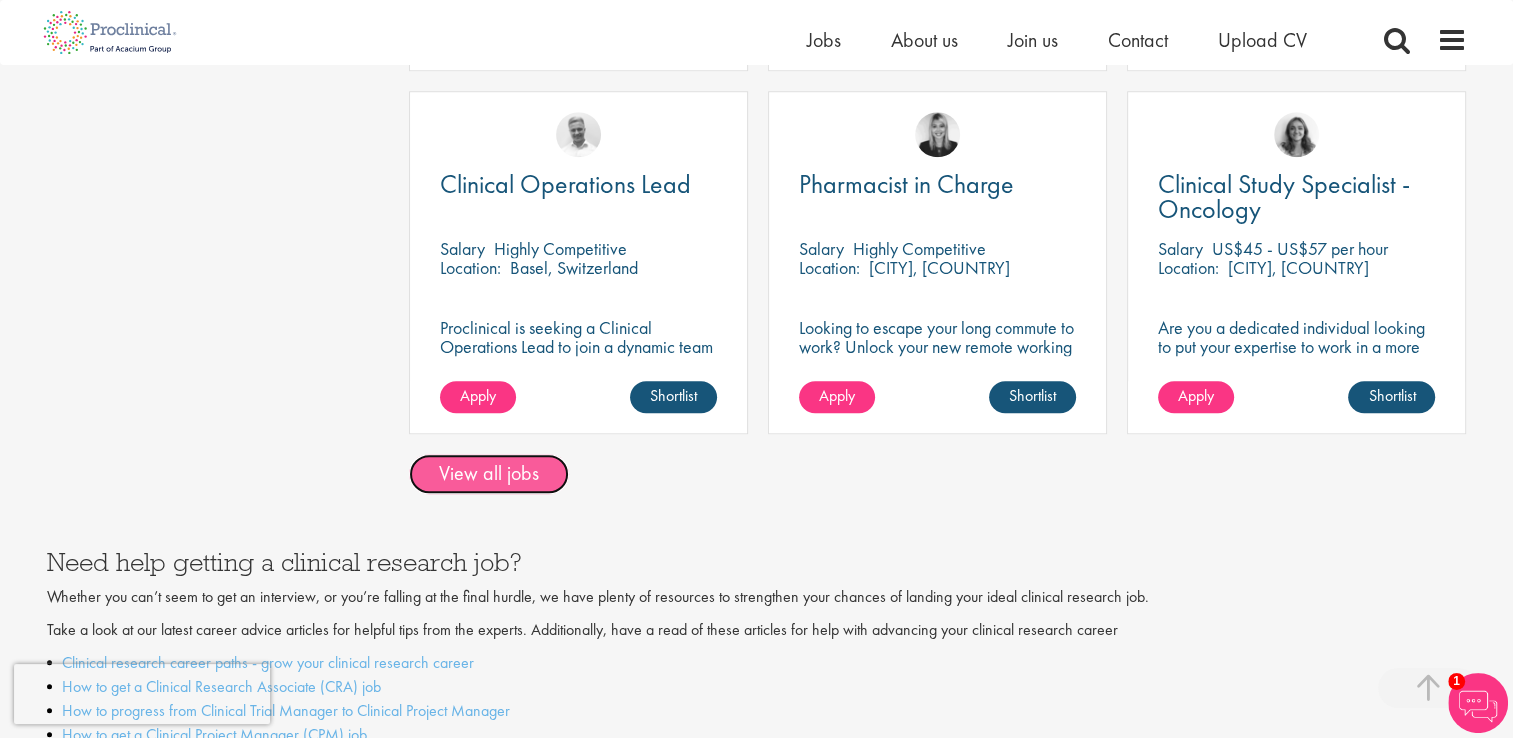 click on "View all jobs" at bounding box center [489, 474] 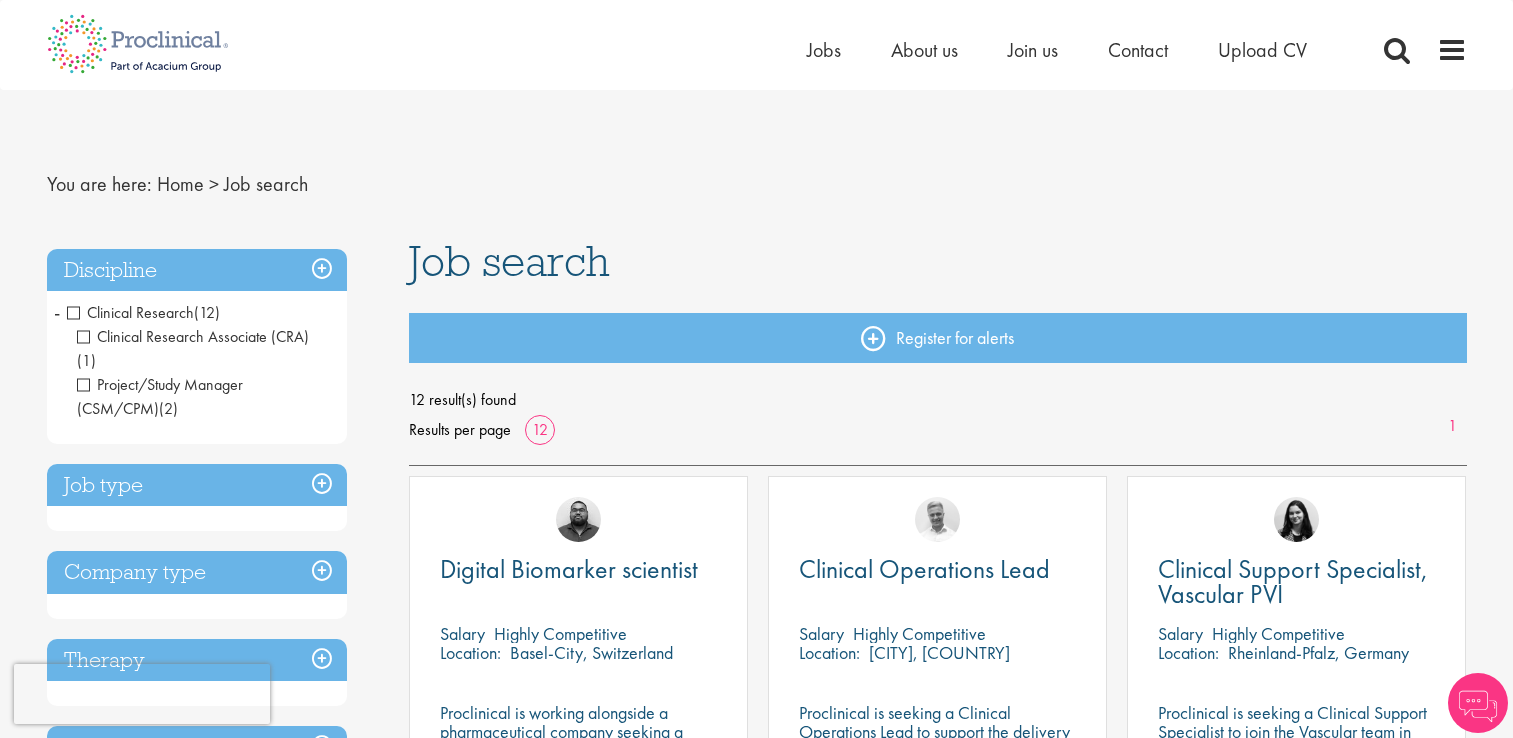 scroll, scrollTop: 0, scrollLeft: 0, axis: both 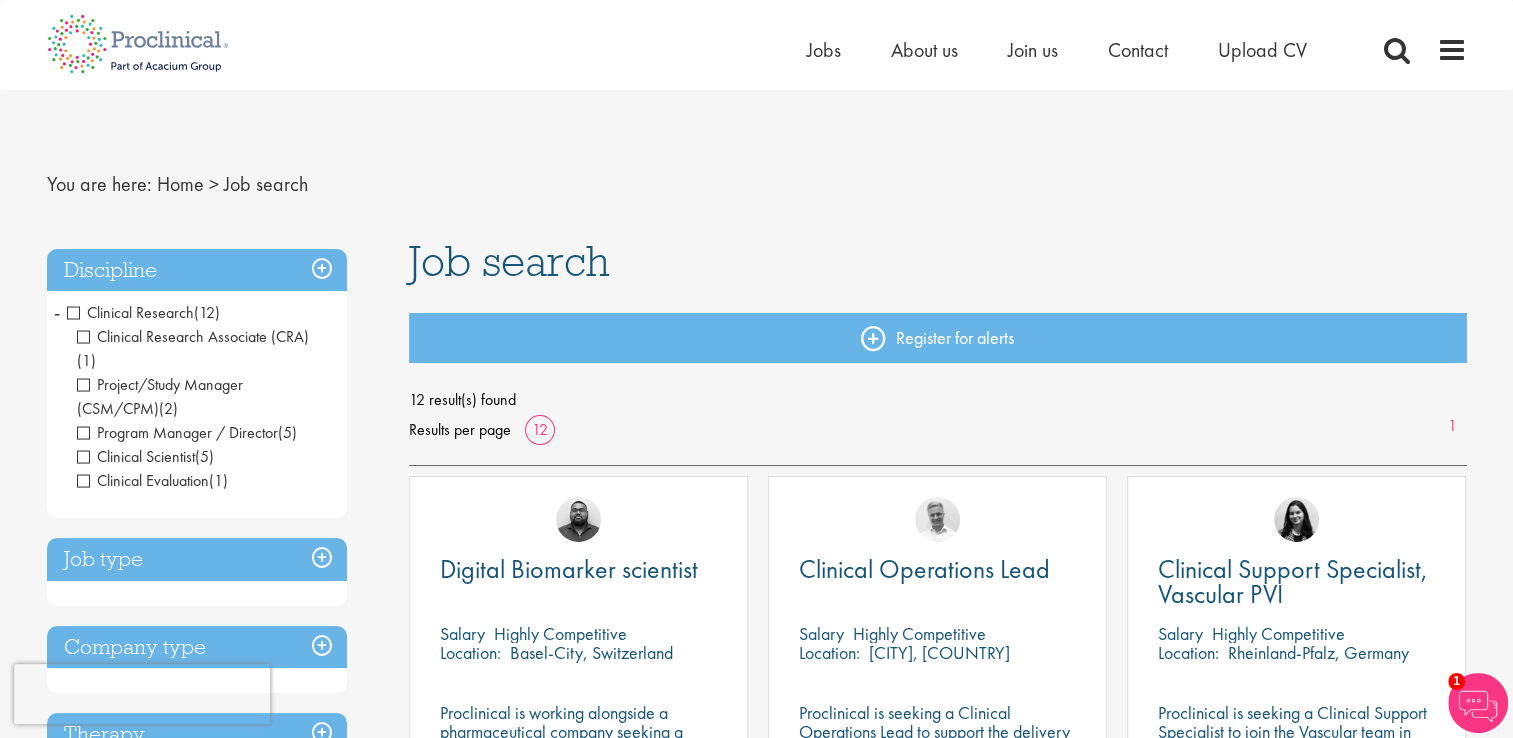 click on "Job type" at bounding box center [197, 559] 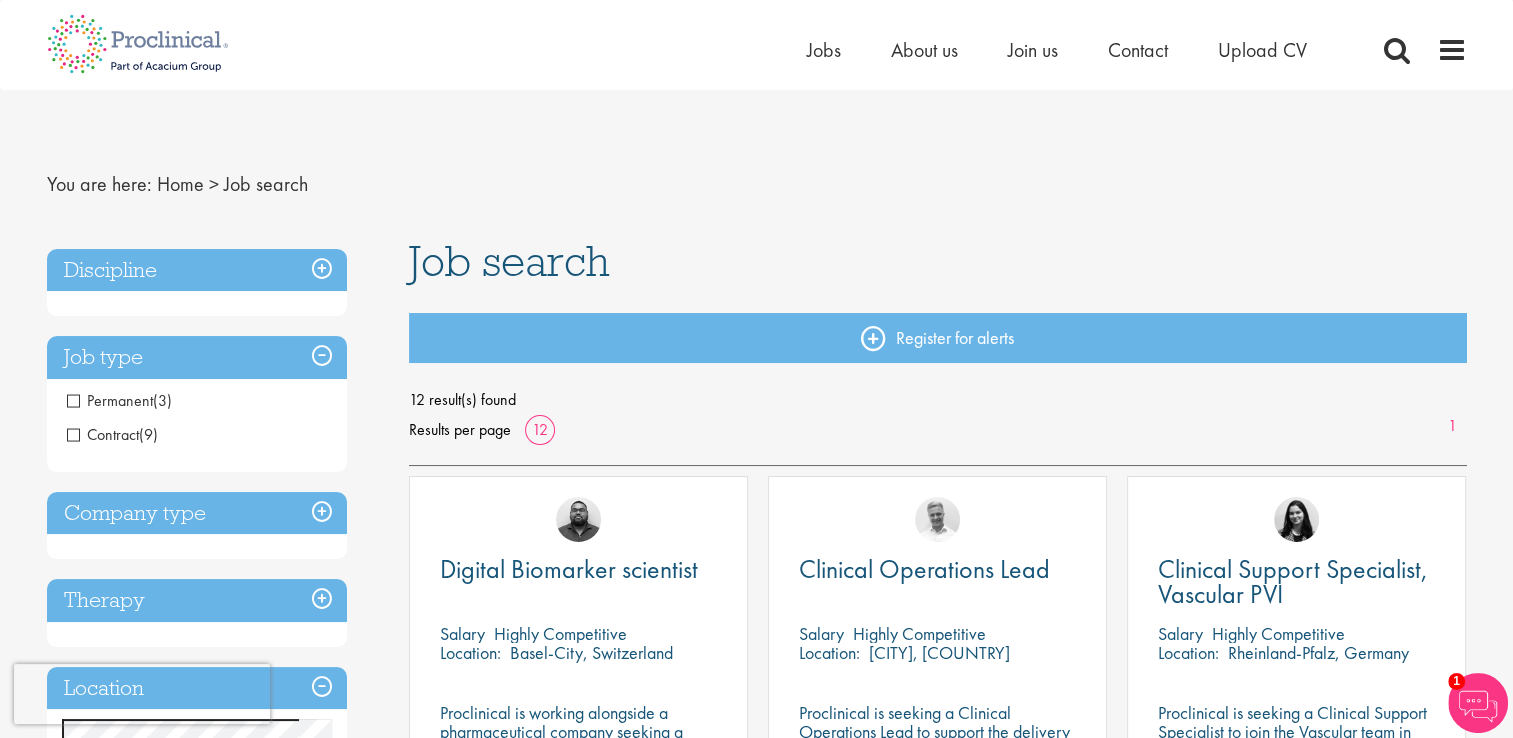 click on "Contract" at bounding box center (103, 434) 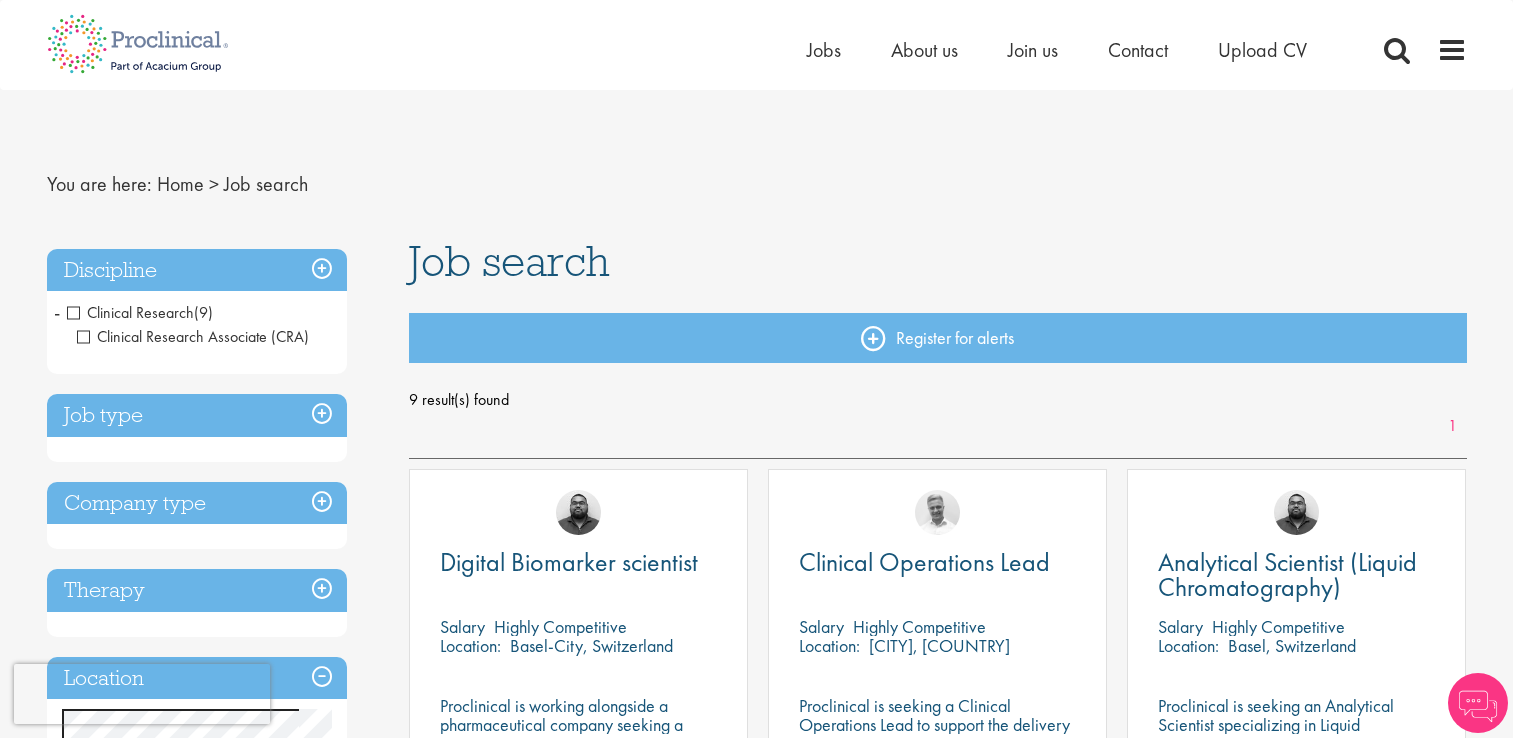 scroll, scrollTop: 0, scrollLeft: 0, axis: both 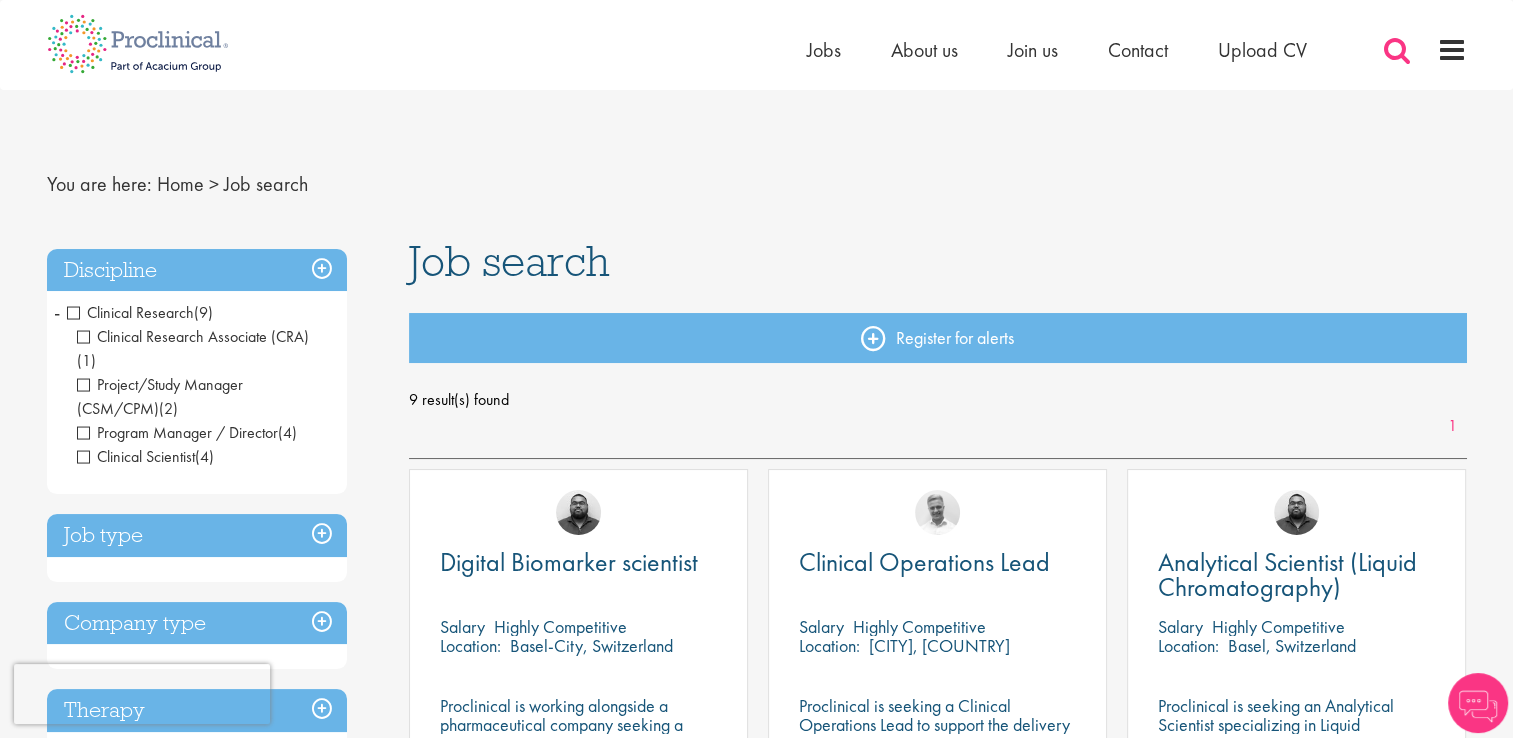 click at bounding box center (1397, 50) 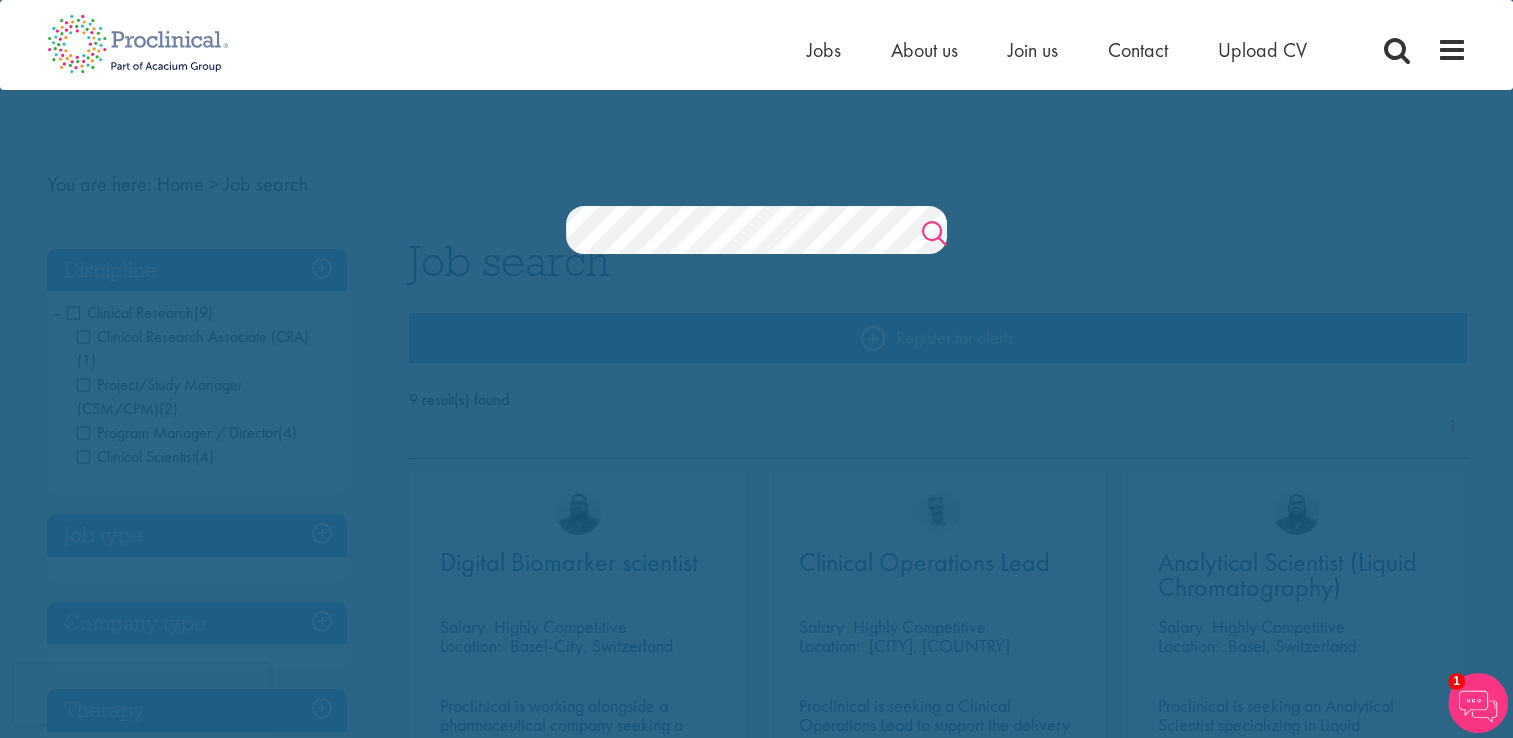 click on "Search" at bounding box center (934, 236) 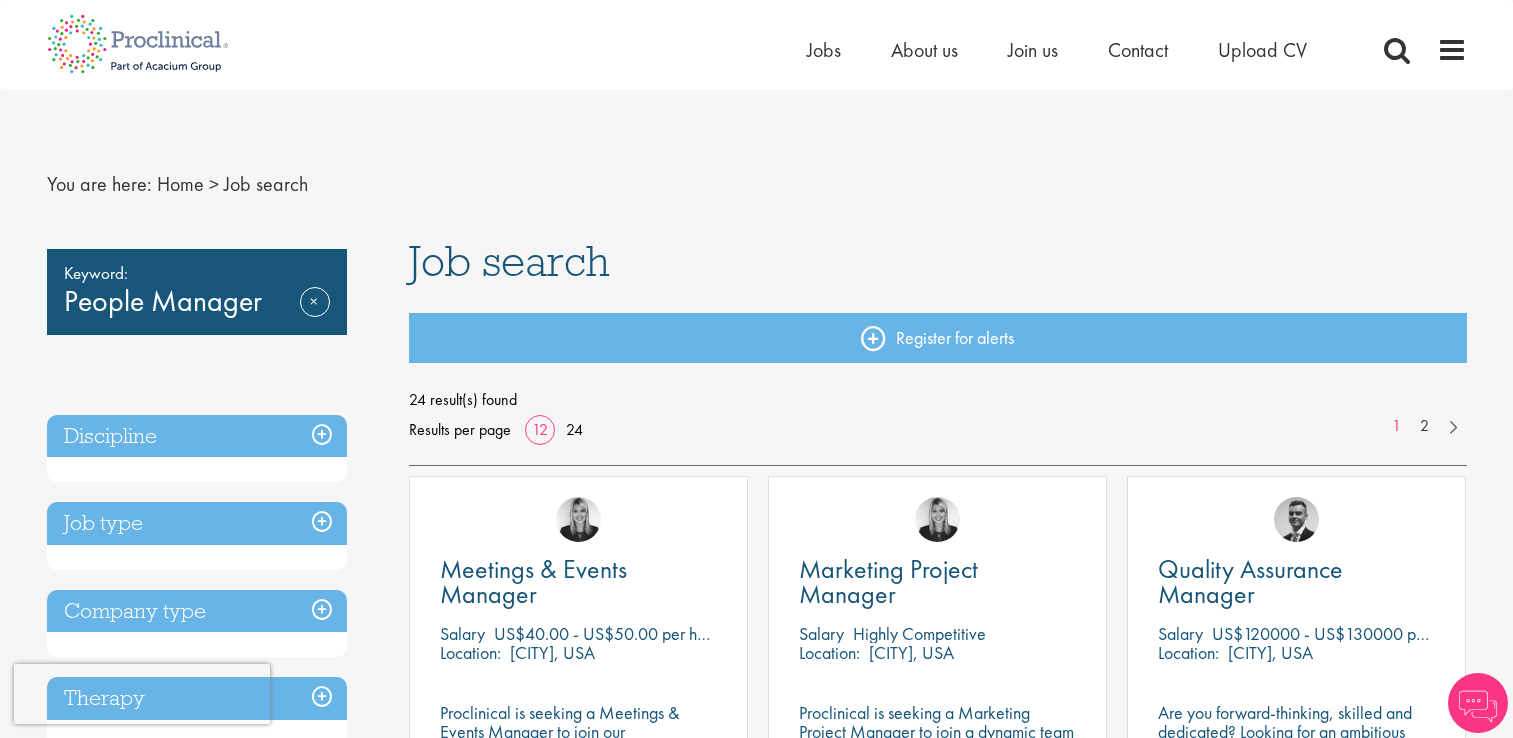 scroll, scrollTop: 0, scrollLeft: 0, axis: both 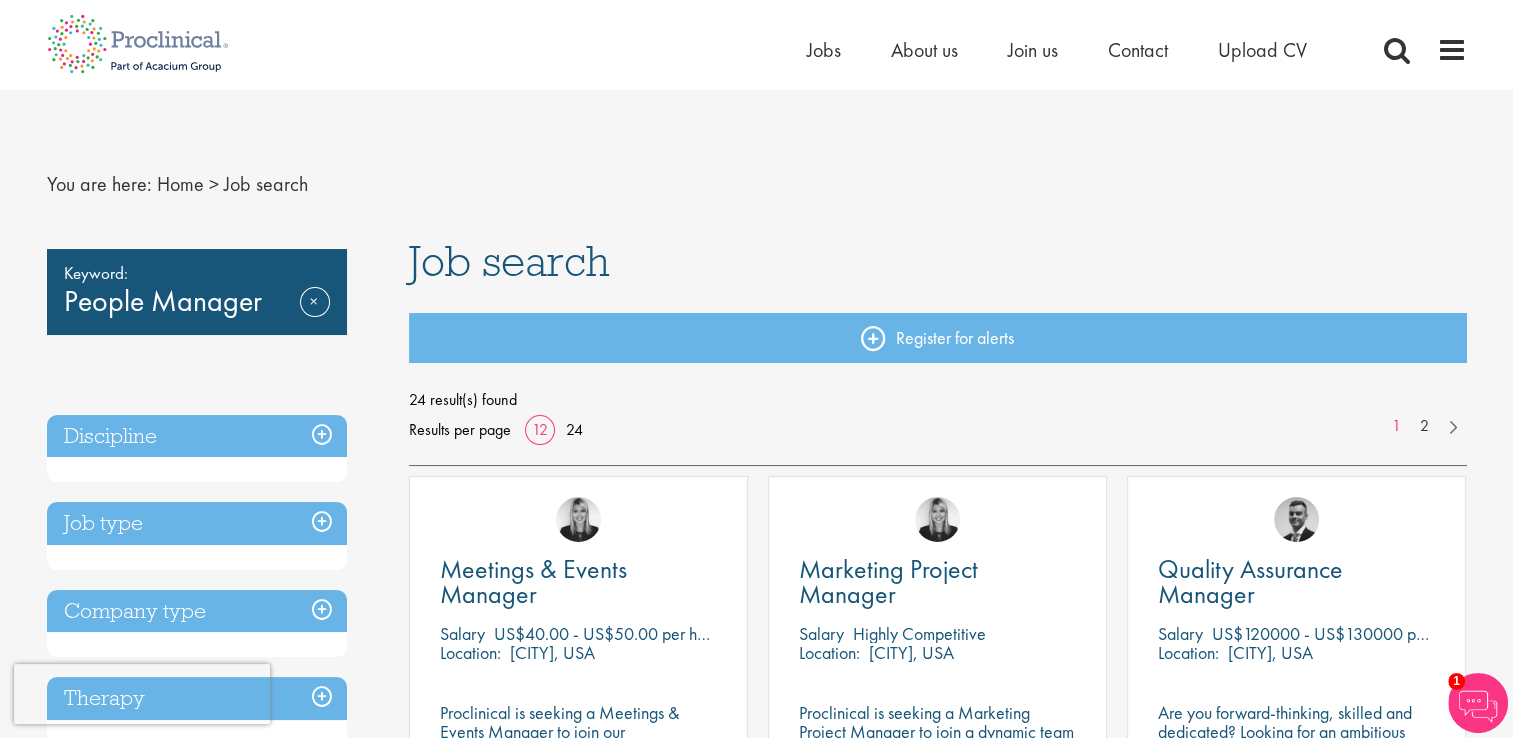 click on "Discipline" at bounding box center [197, 436] 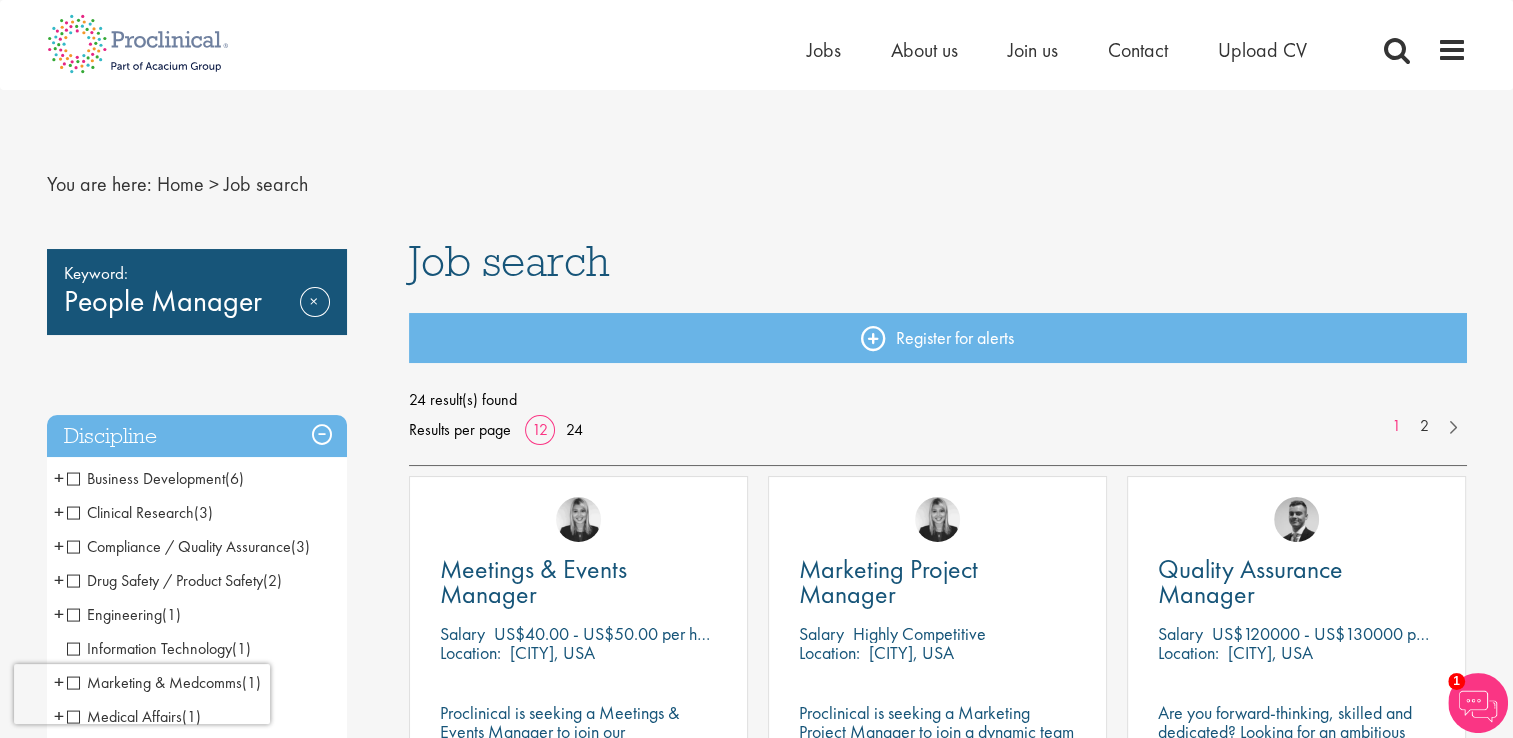 click on "Clinical Research" at bounding box center [130, 512] 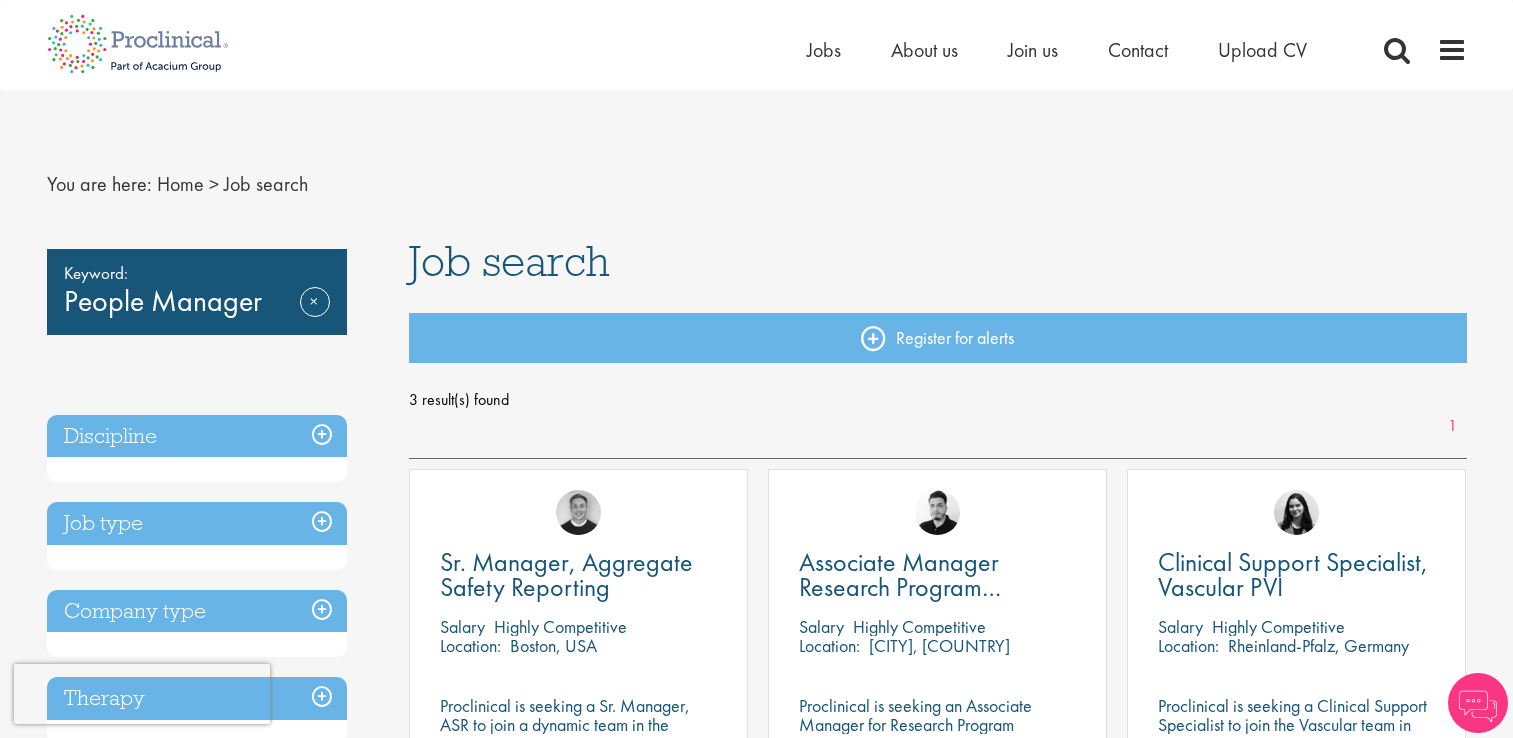 scroll, scrollTop: 0, scrollLeft: 0, axis: both 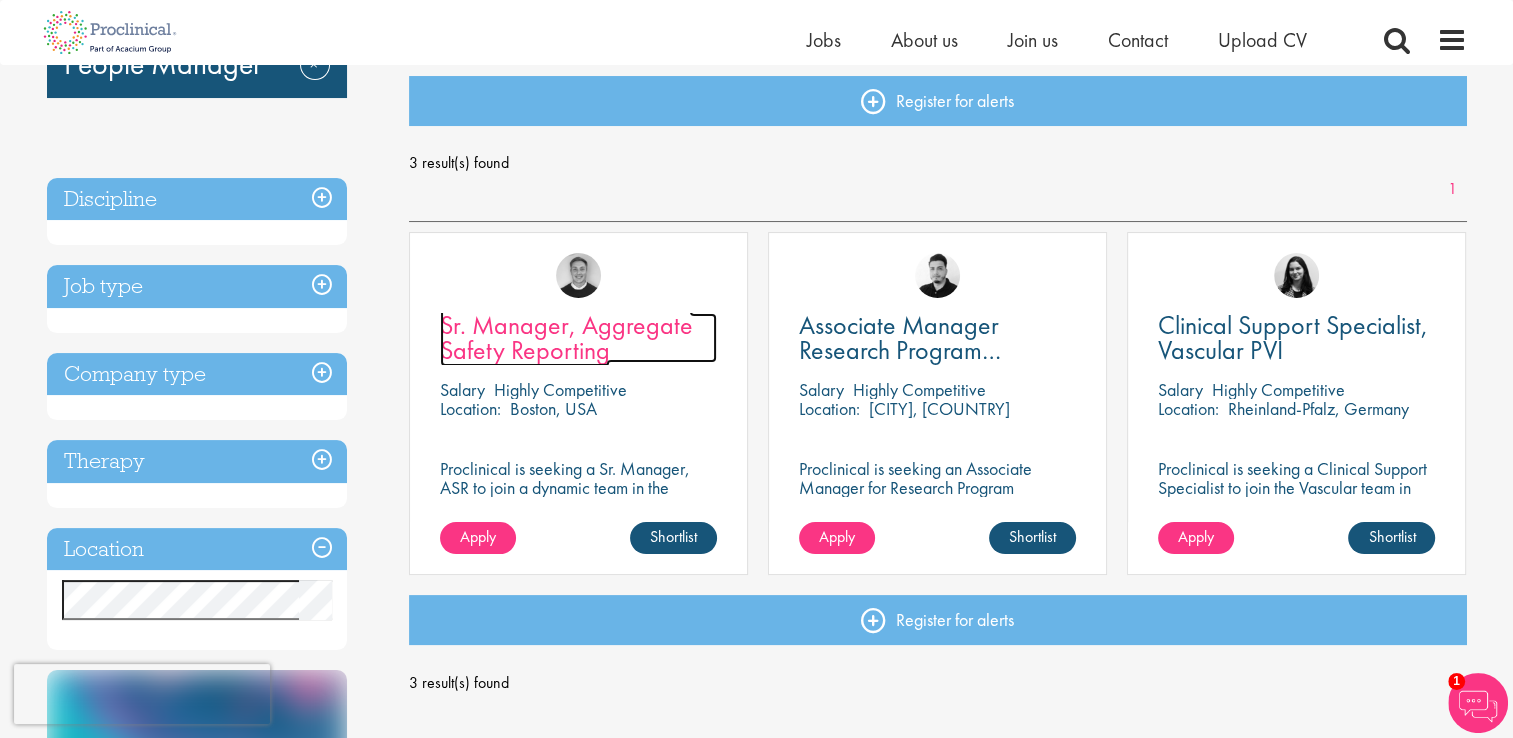 click on "Sr. Manager, Aggregate Safety Reporting" at bounding box center [566, 337] 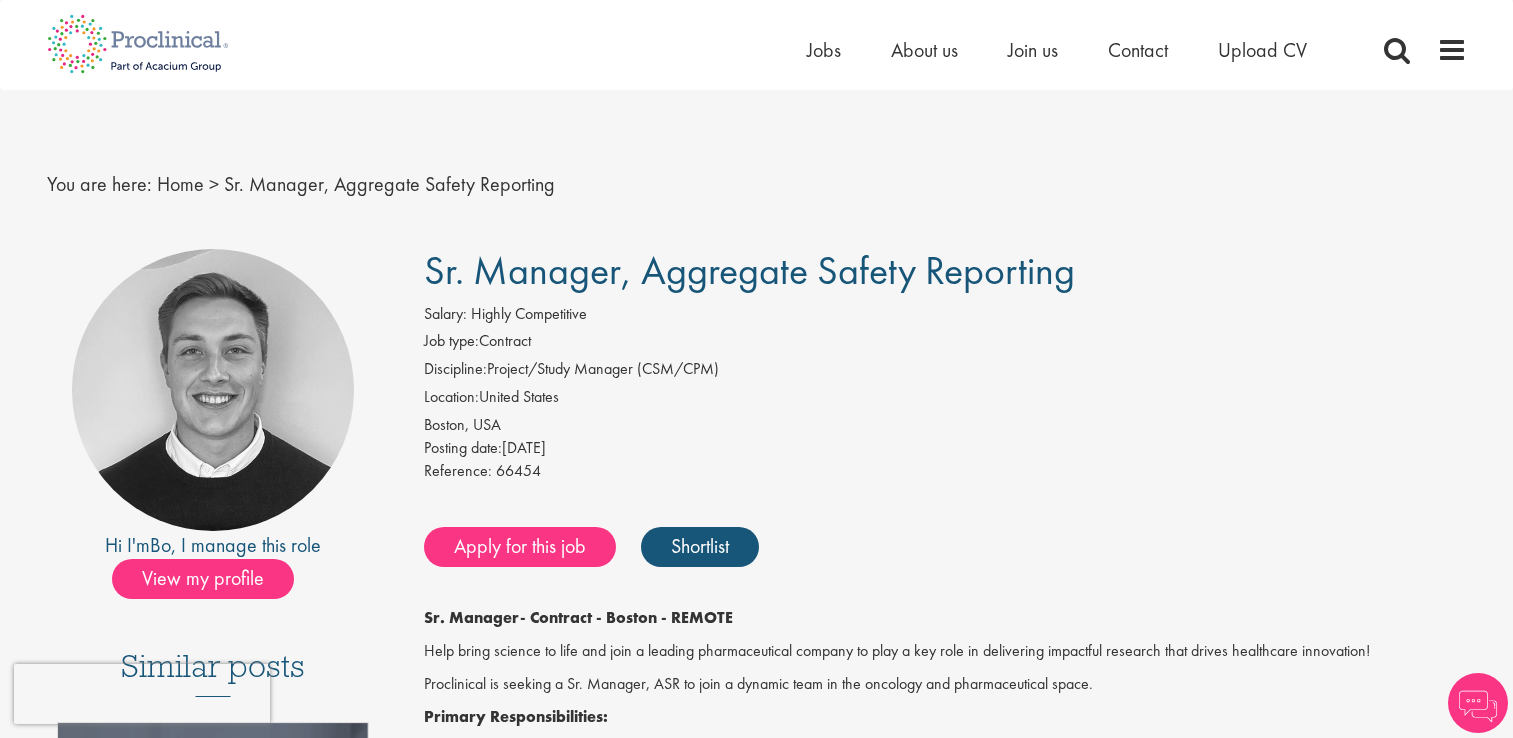 scroll, scrollTop: 0, scrollLeft: 0, axis: both 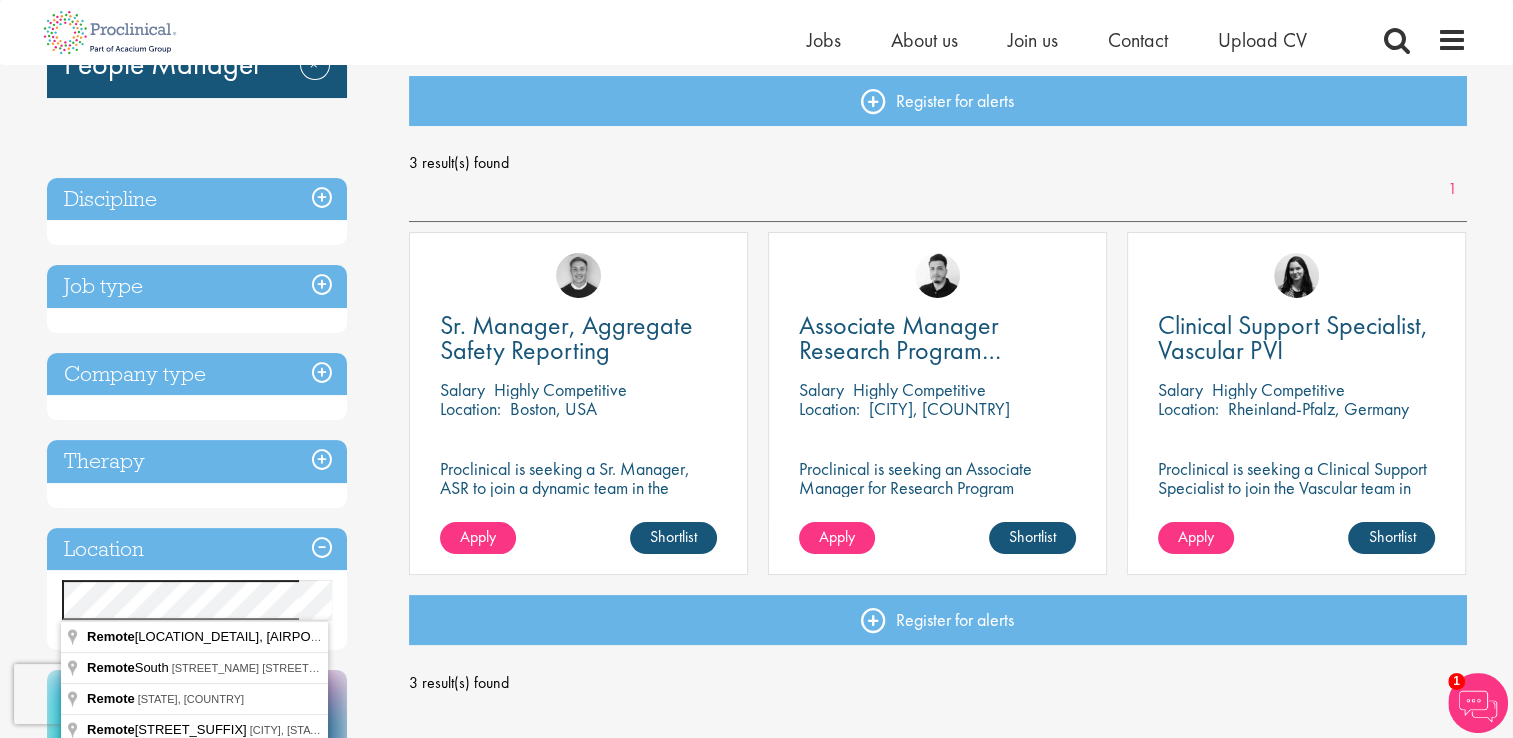 click on "You are here:
Home
>
Job search
Keyword:
People Manager
Remove
Discipline Clinical Research (3) - + Project/Study Manager (CSM/CPM) (1) Program Manager / Director (1) Clinical Evaluation (1) Job type Permanent (1) Contract (2) Company type Pharmaceuticals (2) Medical Devices (1) Therapy Cardiovascular (1) Oncology (1) Immuno-oncology (1)
Location
Specified location
Miles" at bounding box center (756, 805) 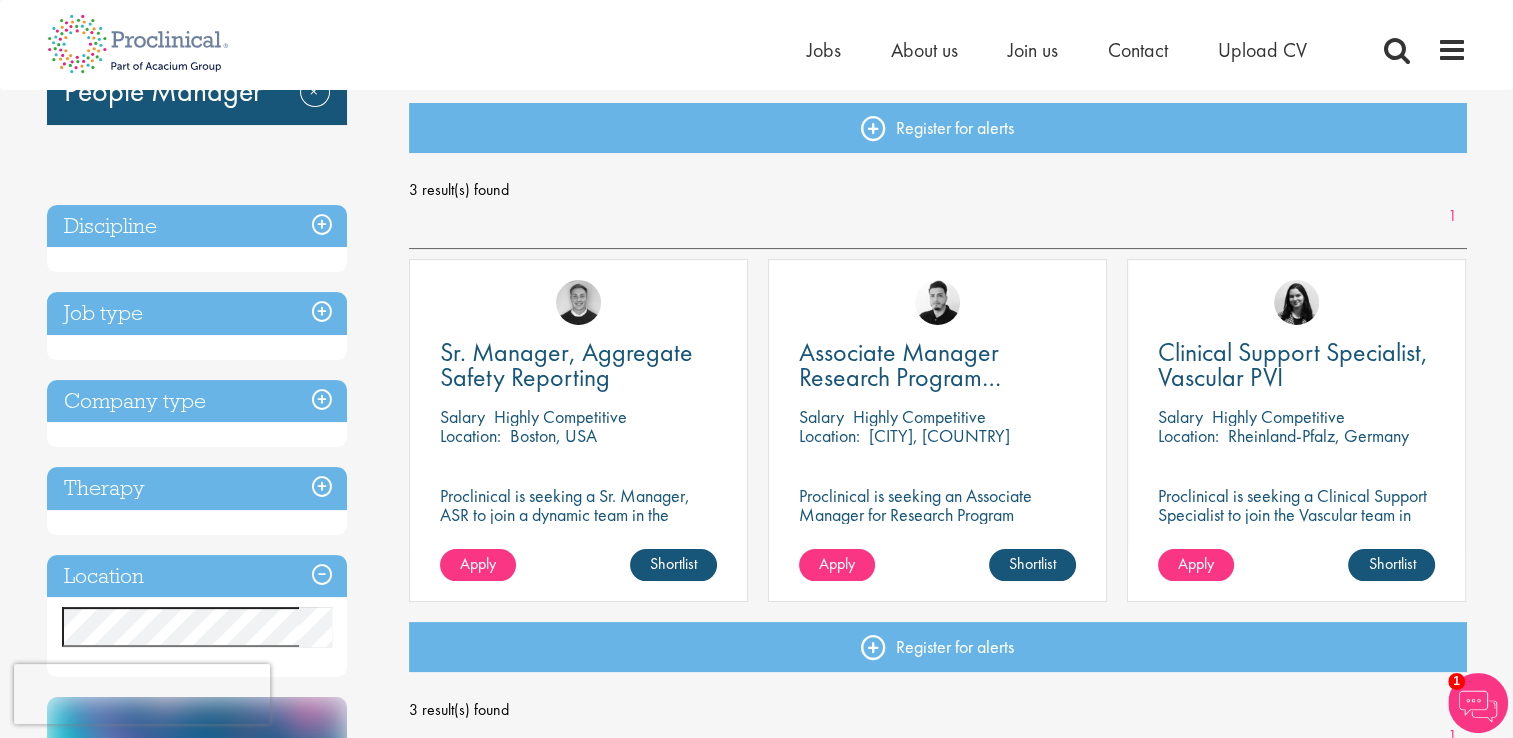 scroll, scrollTop: 0, scrollLeft: 0, axis: both 